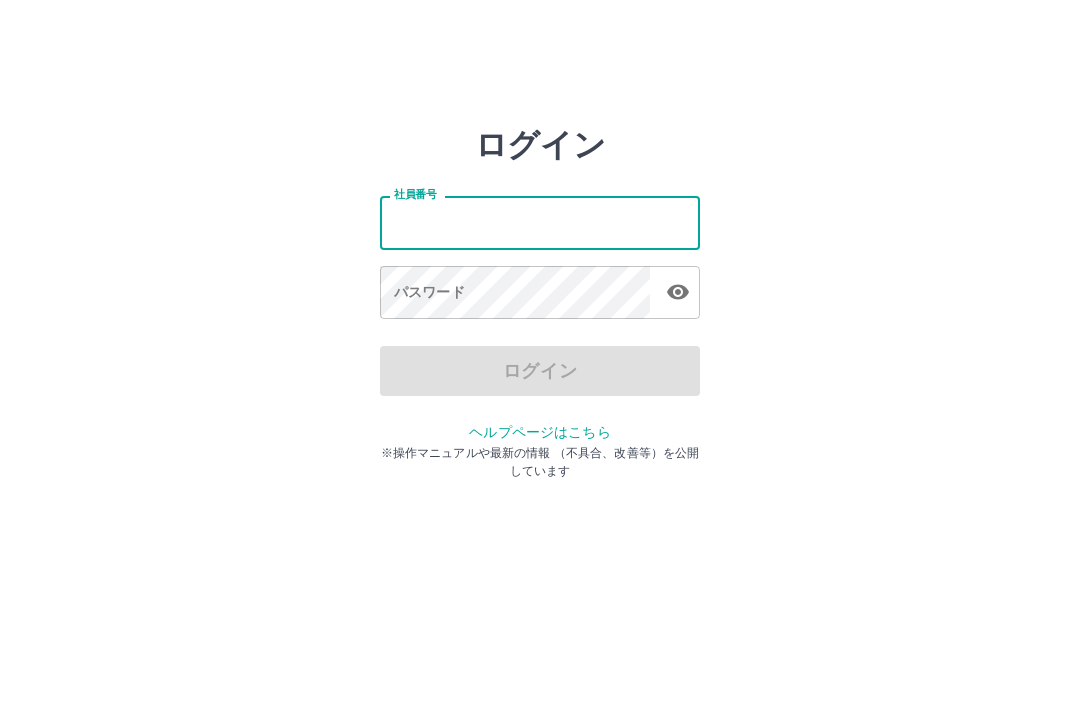 scroll, scrollTop: 0, scrollLeft: 0, axis: both 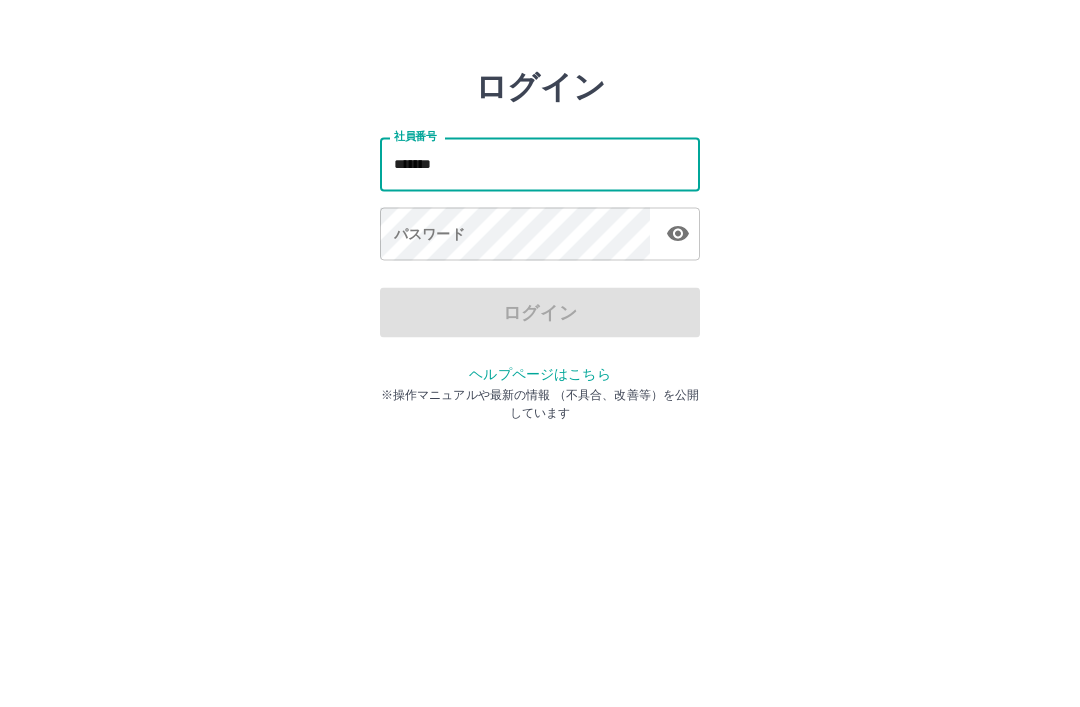 type on "*******" 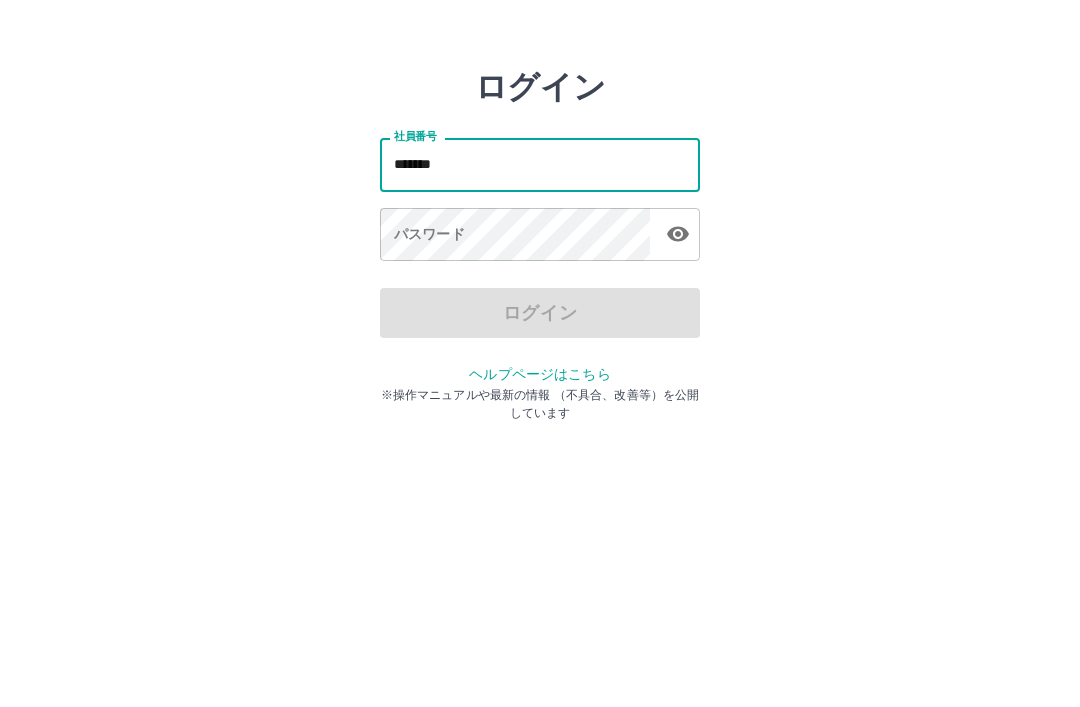 click on "パスワード パスワード" at bounding box center (540, 294) 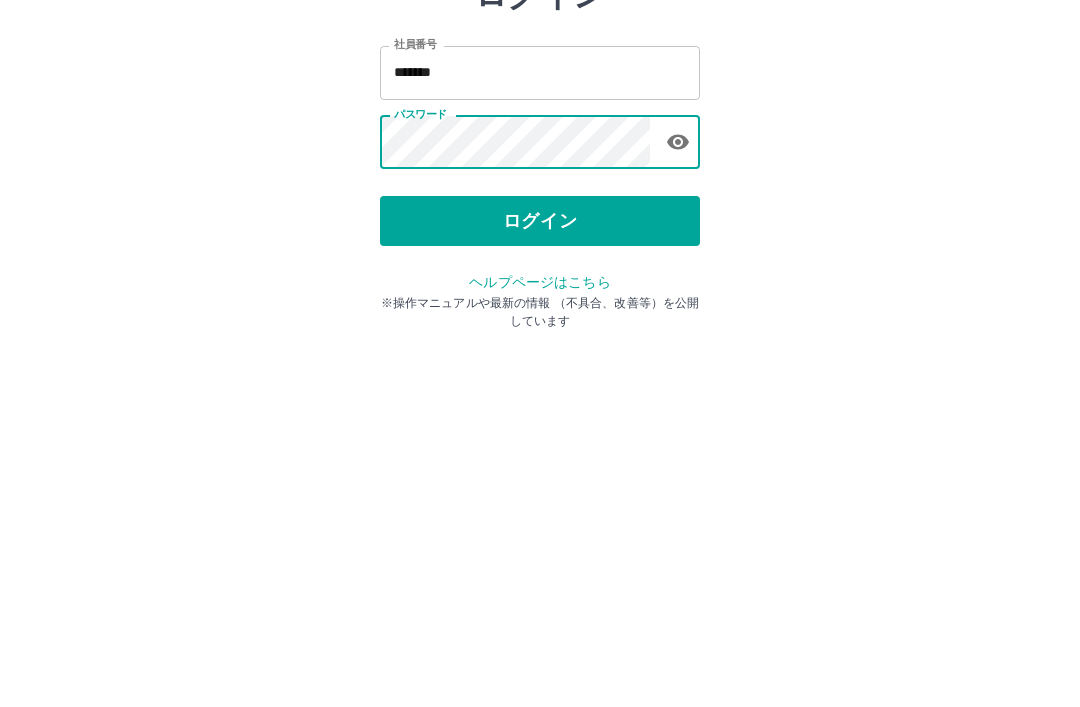 click on "ログイン" at bounding box center (540, 371) 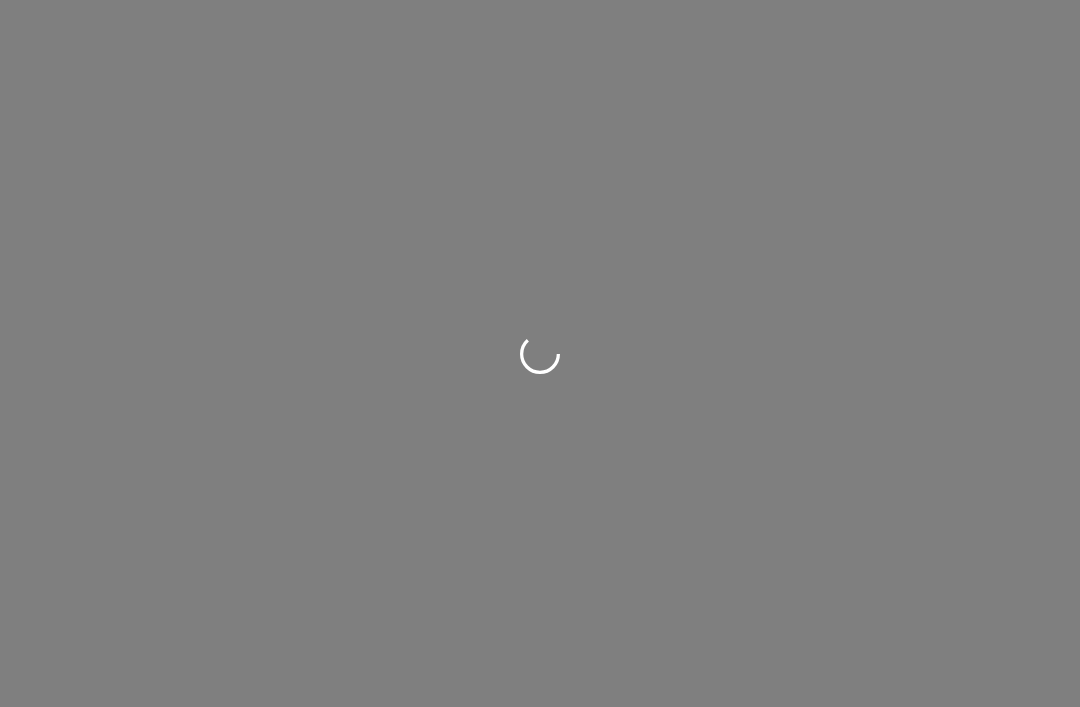 scroll, scrollTop: 0, scrollLeft: 0, axis: both 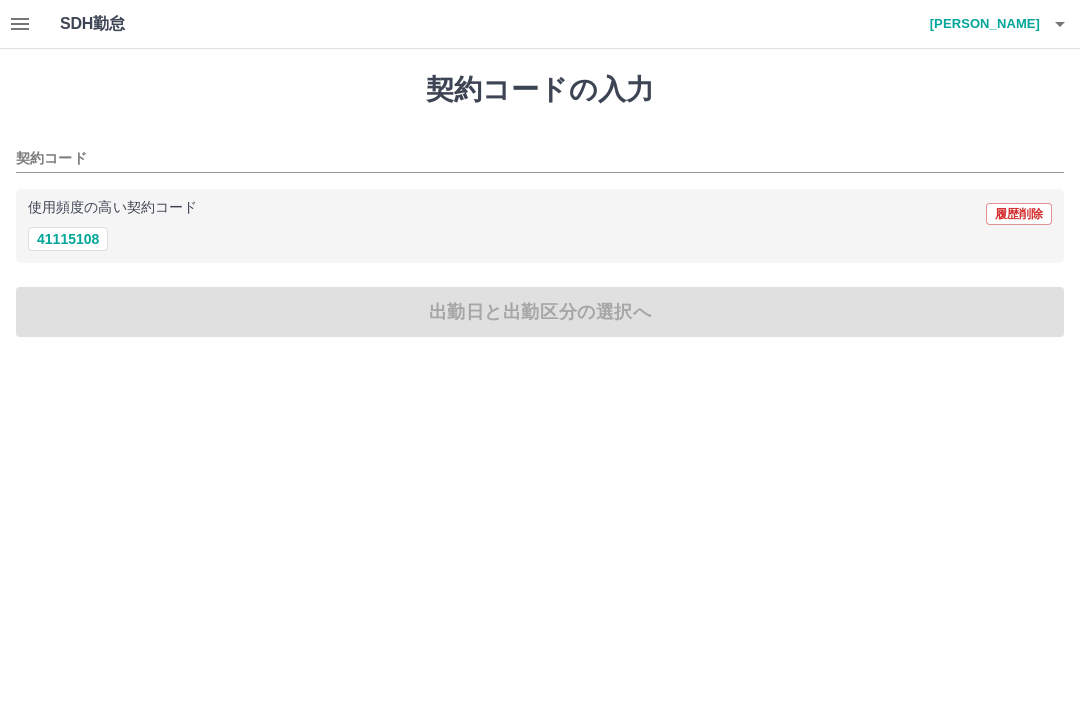 click on "41115108" at bounding box center [68, 239] 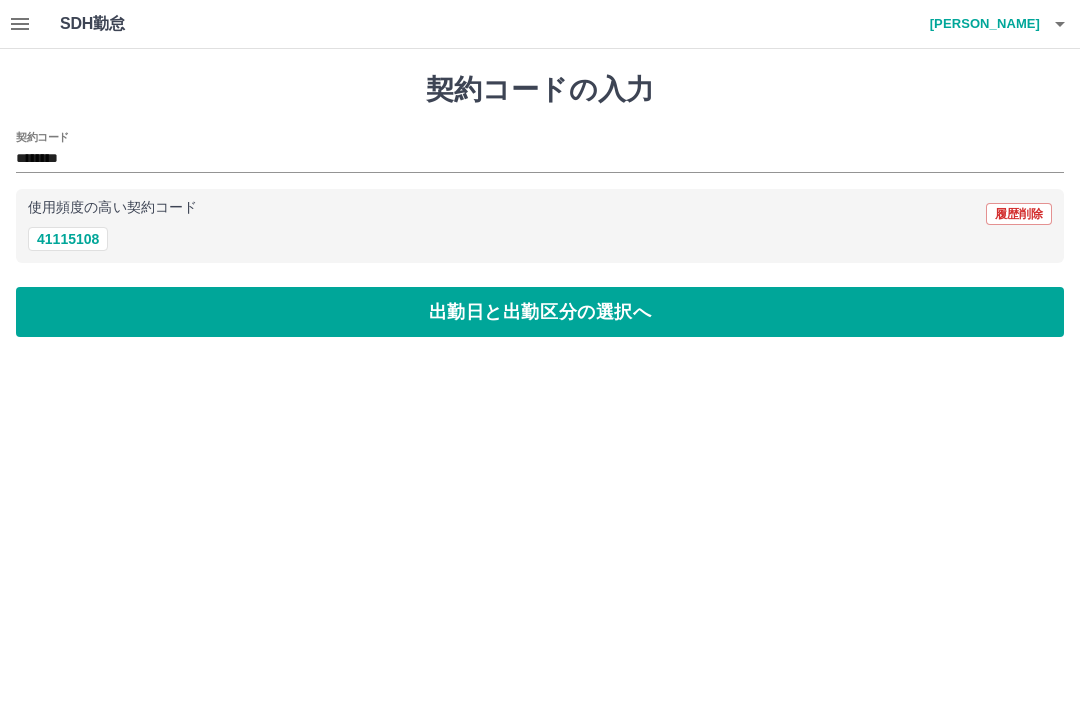 click on "SDH勤怠 [PERSON_NAME] 契約コードの入力 契約コード ******** 使用頻度の高い契約コード 履歴削除 41115108 出勤日と出勤区分の選択へ SDH勤怠" at bounding box center (540, 180) 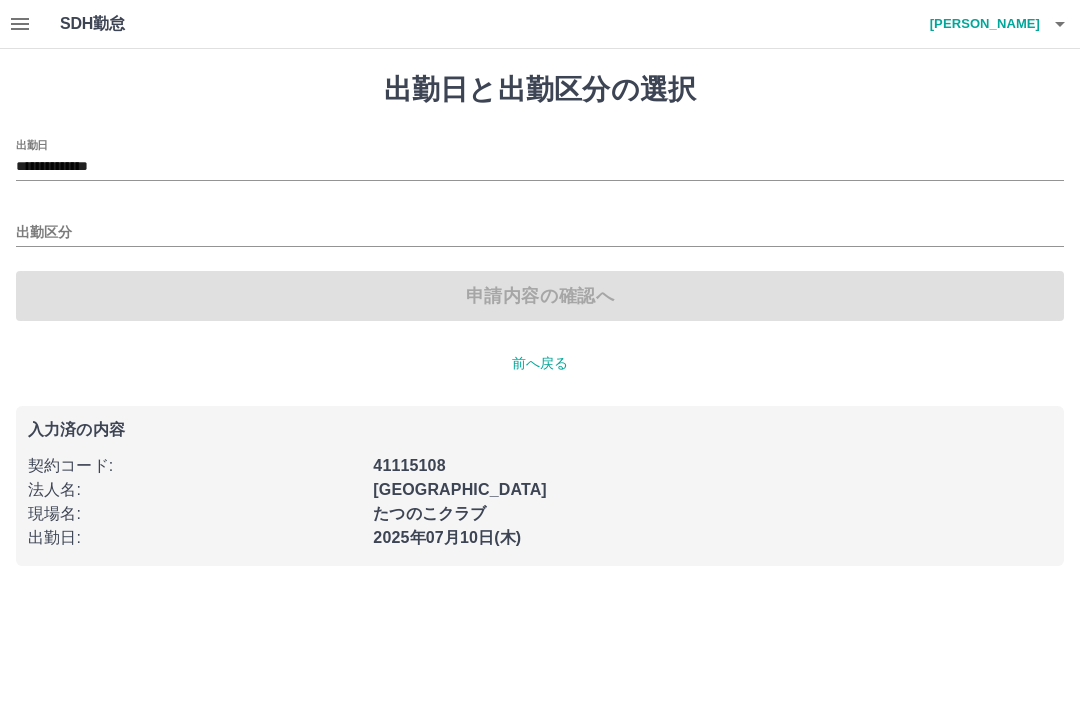 click on "出勤区分" at bounding box center (540, 233) 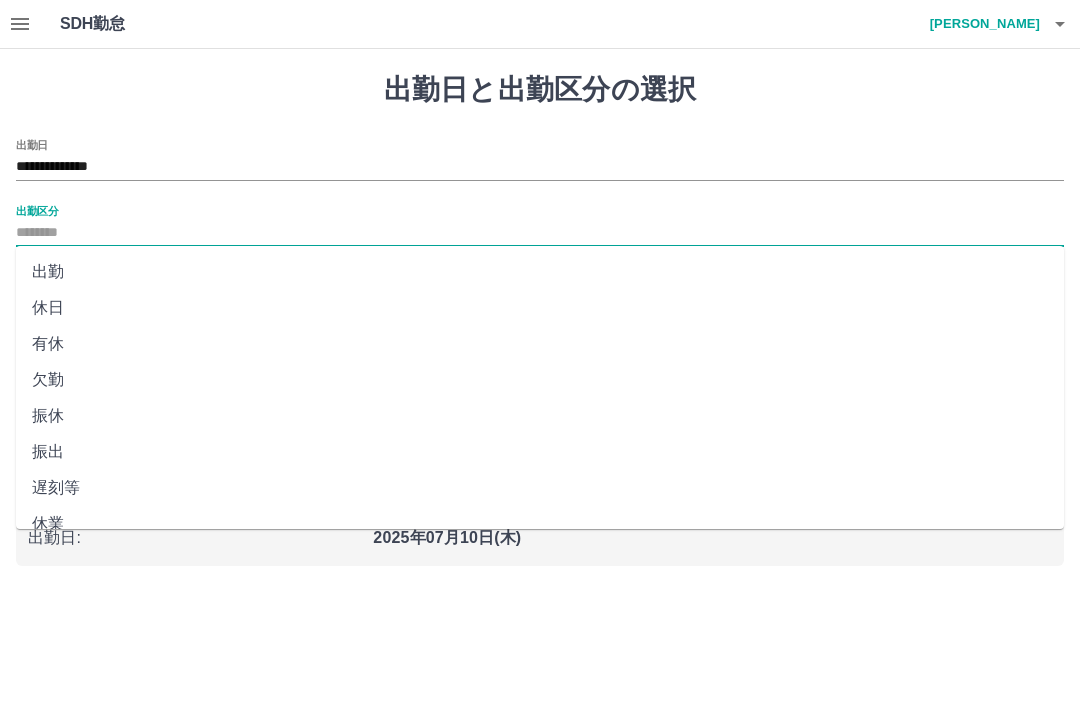 click on "出勤" at bounding box center [540, 272] 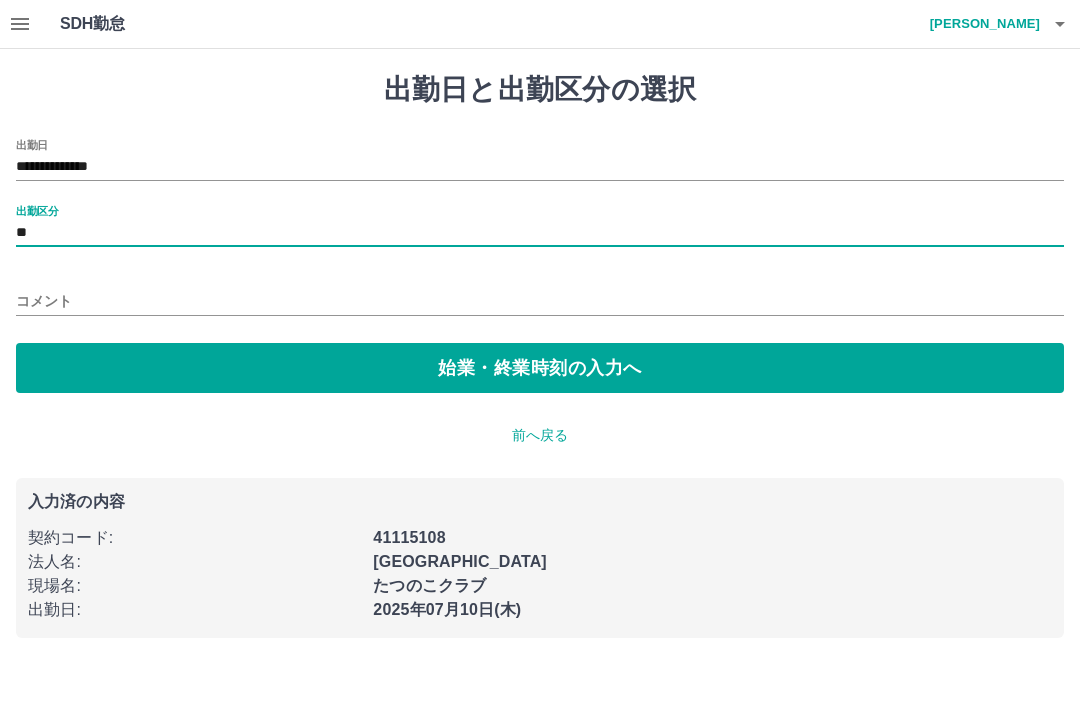 click on "始業・終業時刻の入力へ" at bounding box center [540, 368] 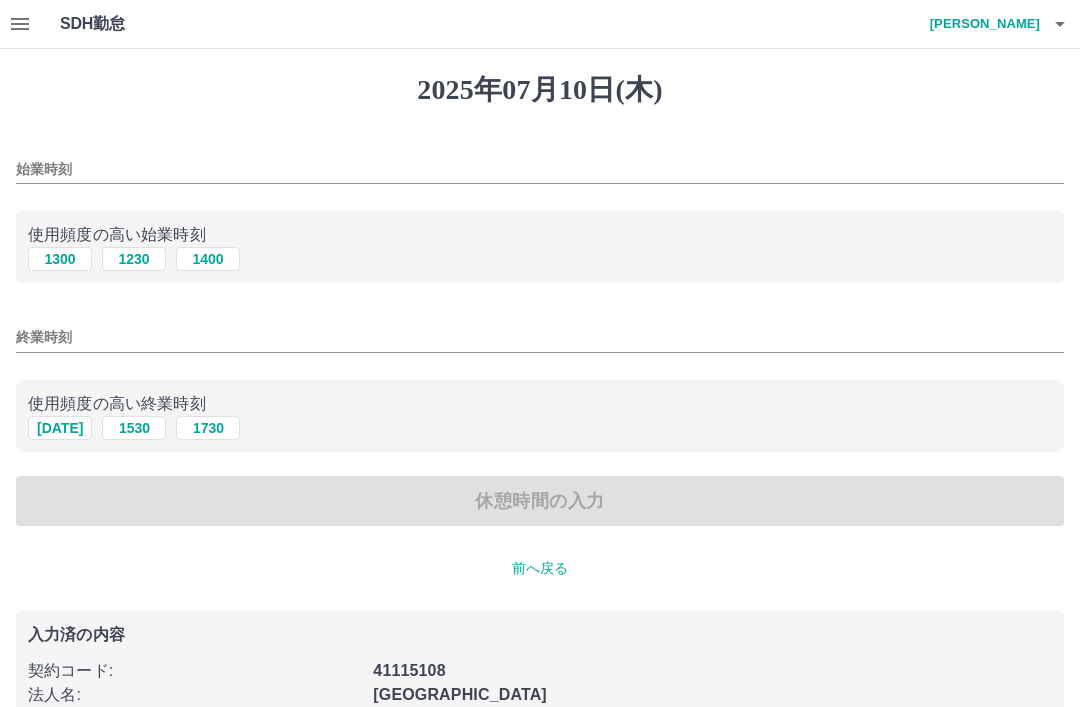click on "始業時刻" at bounding box center [540, 169] 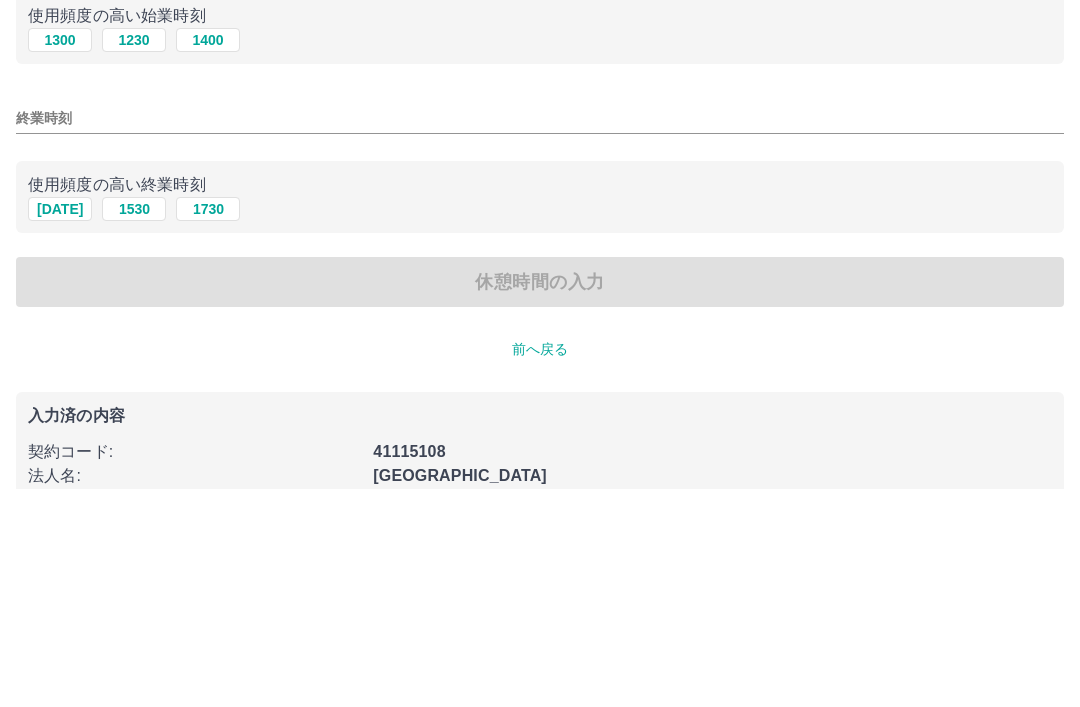 type on "****" 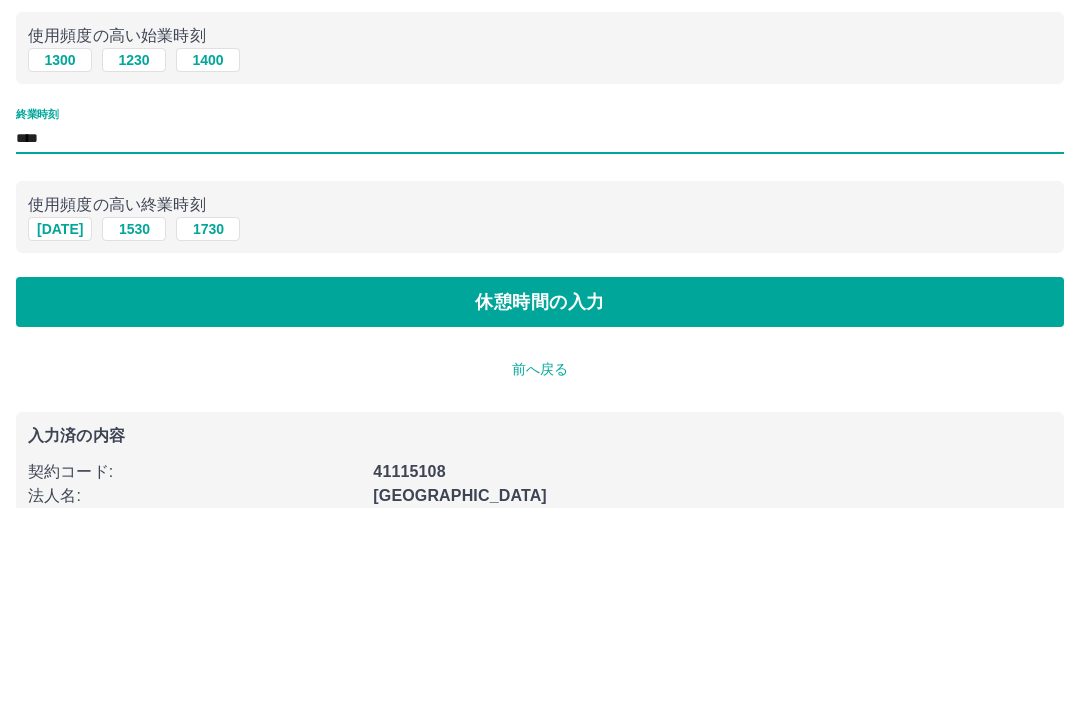 type on "****" 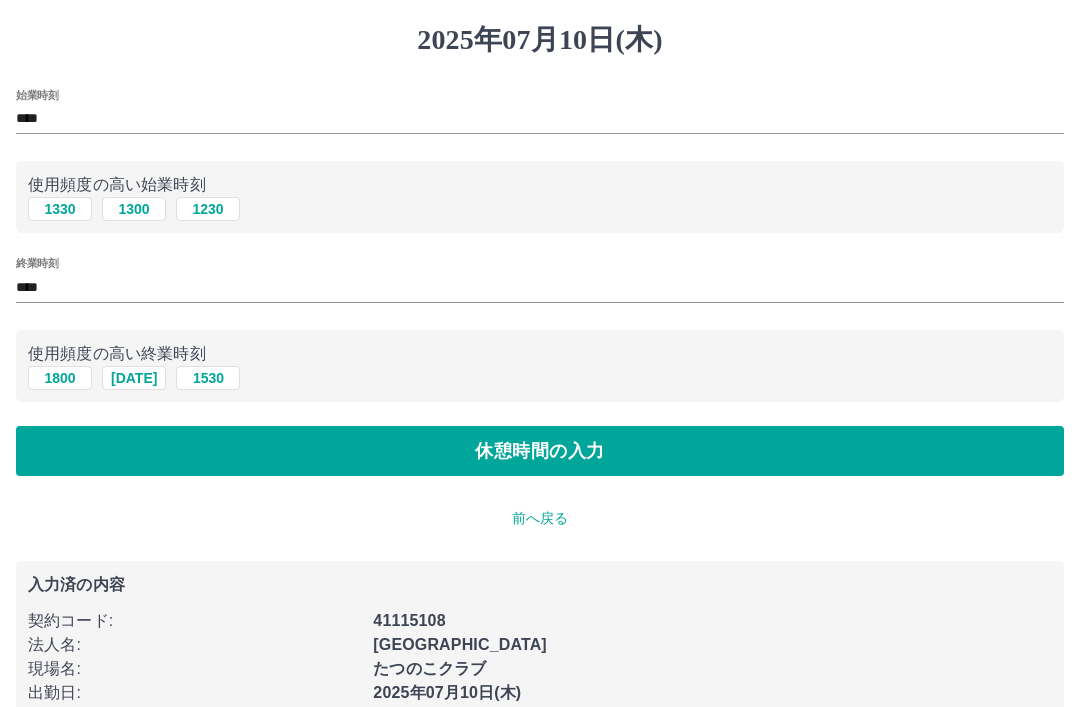 scroll, scrollTop: 0, scrollLeft: 0, axis: both 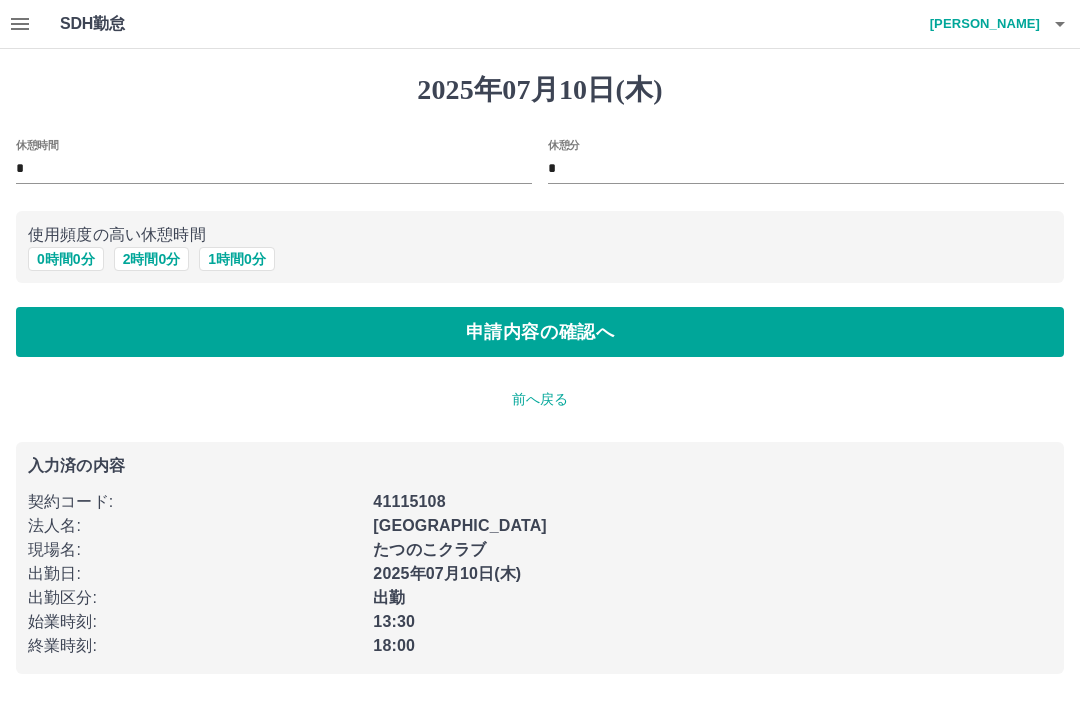 click on "申請内容の確認へ" at bounding box center [540, 332] 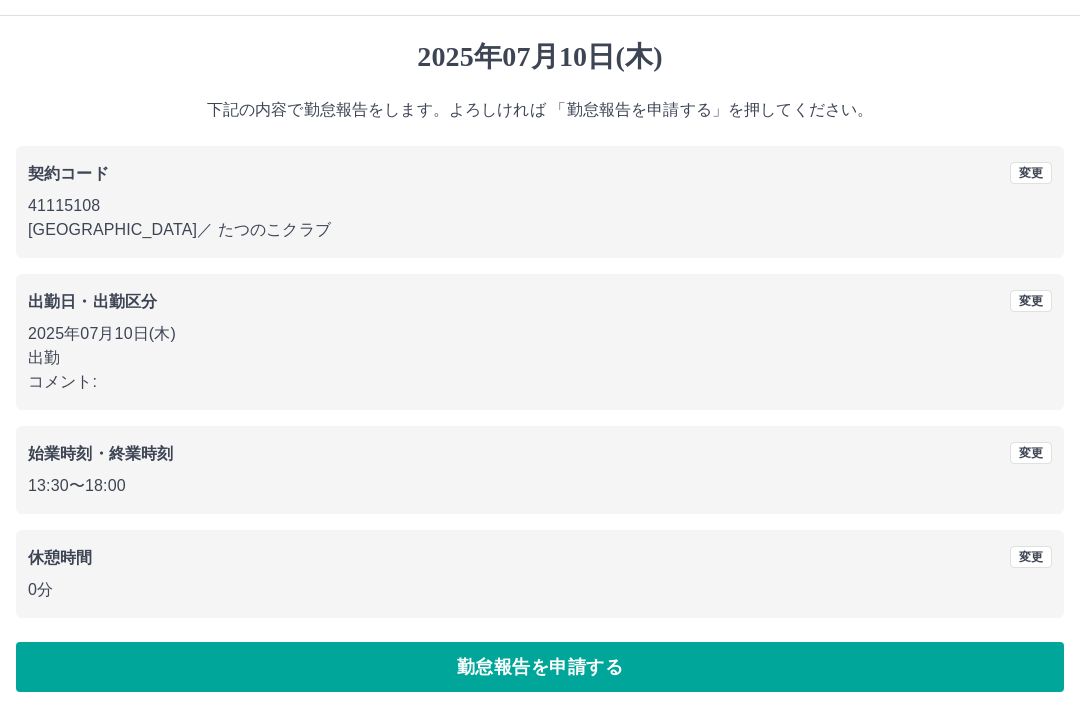 scroll, scrollTop: 41, scrollLeft: 0, axis: vertical 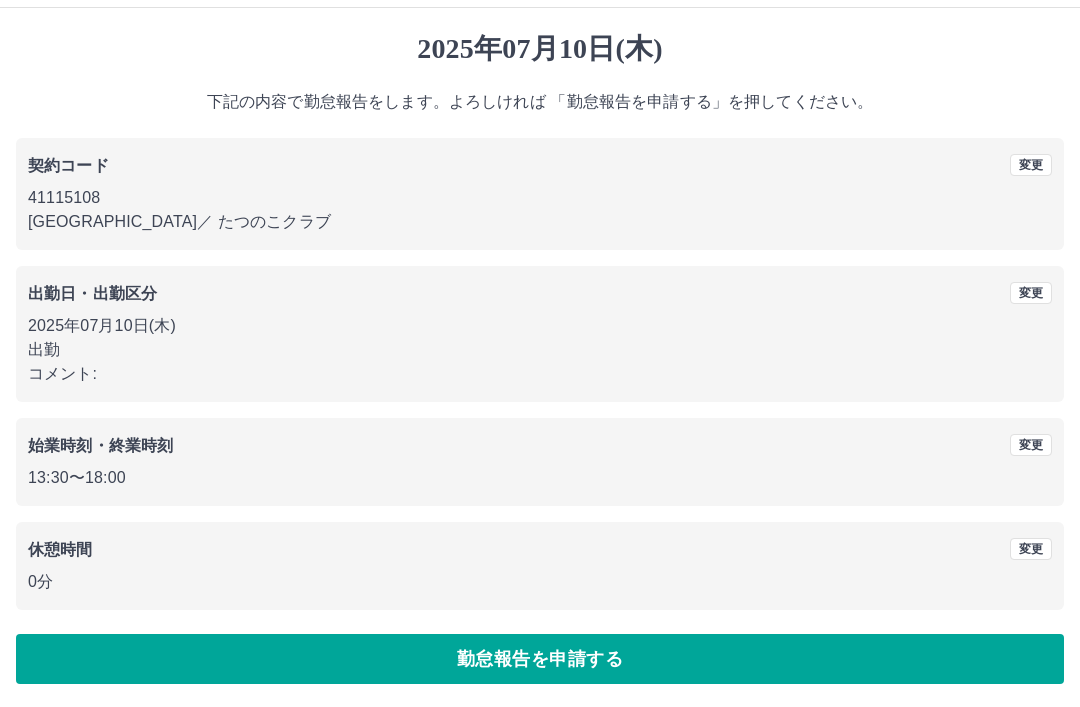 click on "勤怠報告を申請する" at bounding box center [540, 659] 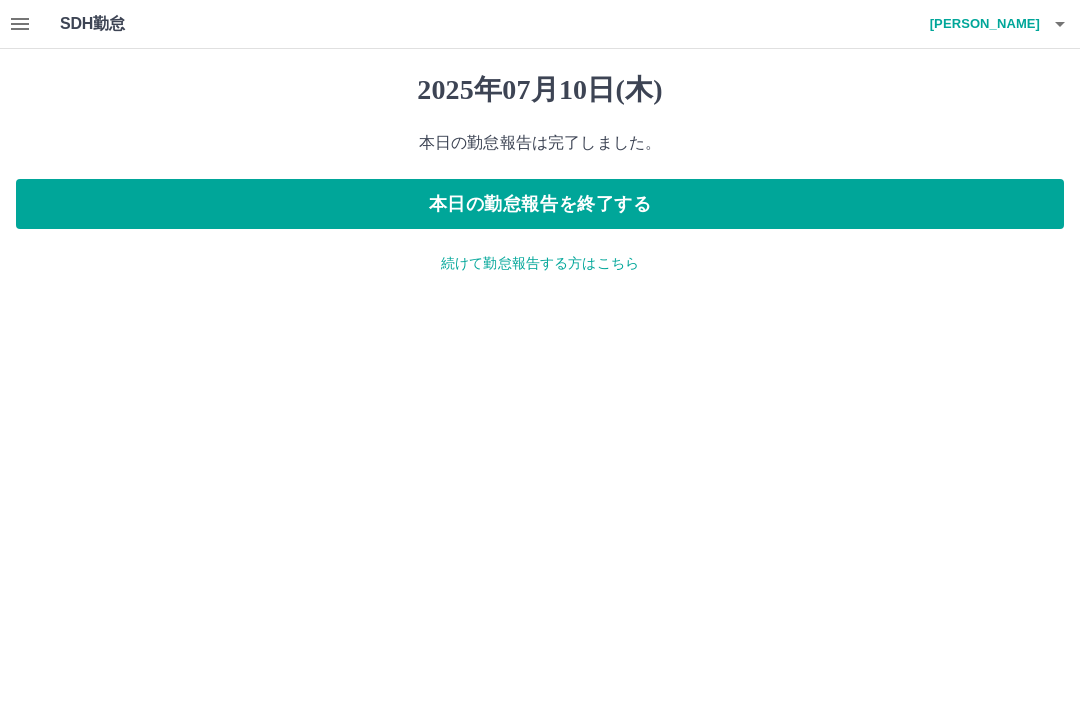 click on "本日の勤怠報告を終了する" at bounding box center [540, 204] 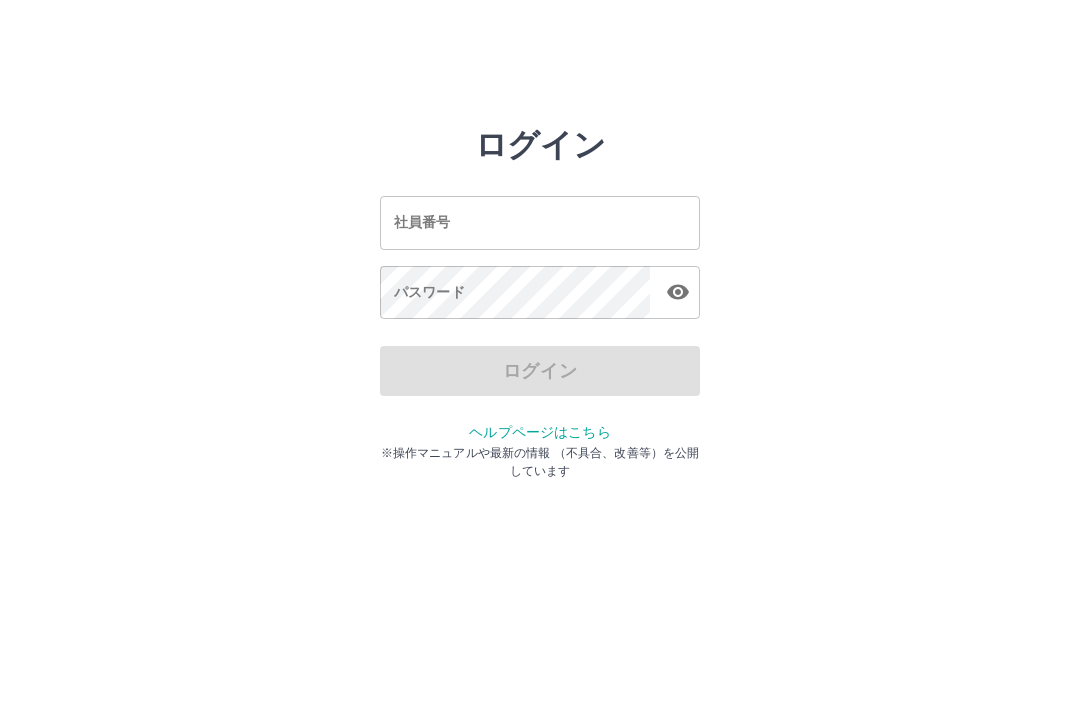scroll, scrollTop: 0, scrollLeft: 0, axis: both 